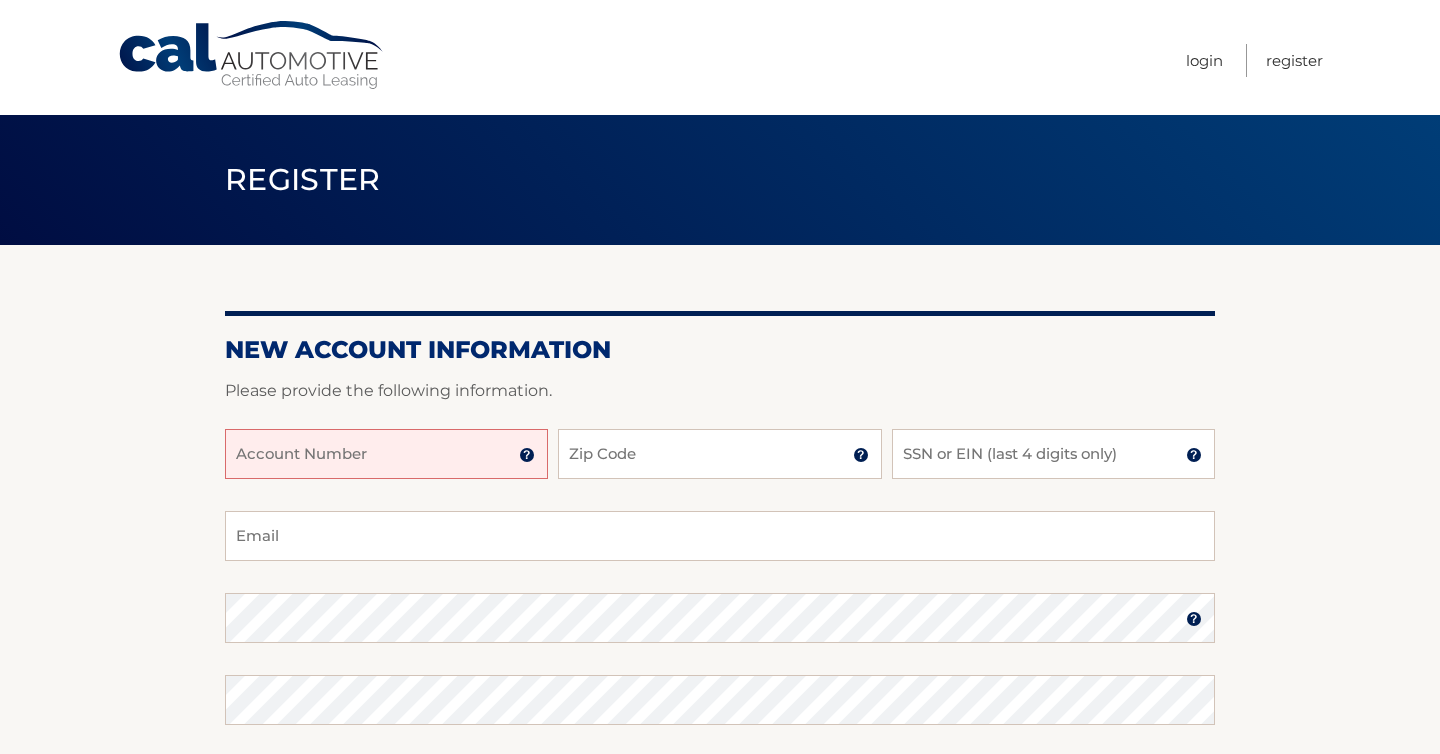 scroll, scrollTop: 0, scrollLeft: 0, axis: both 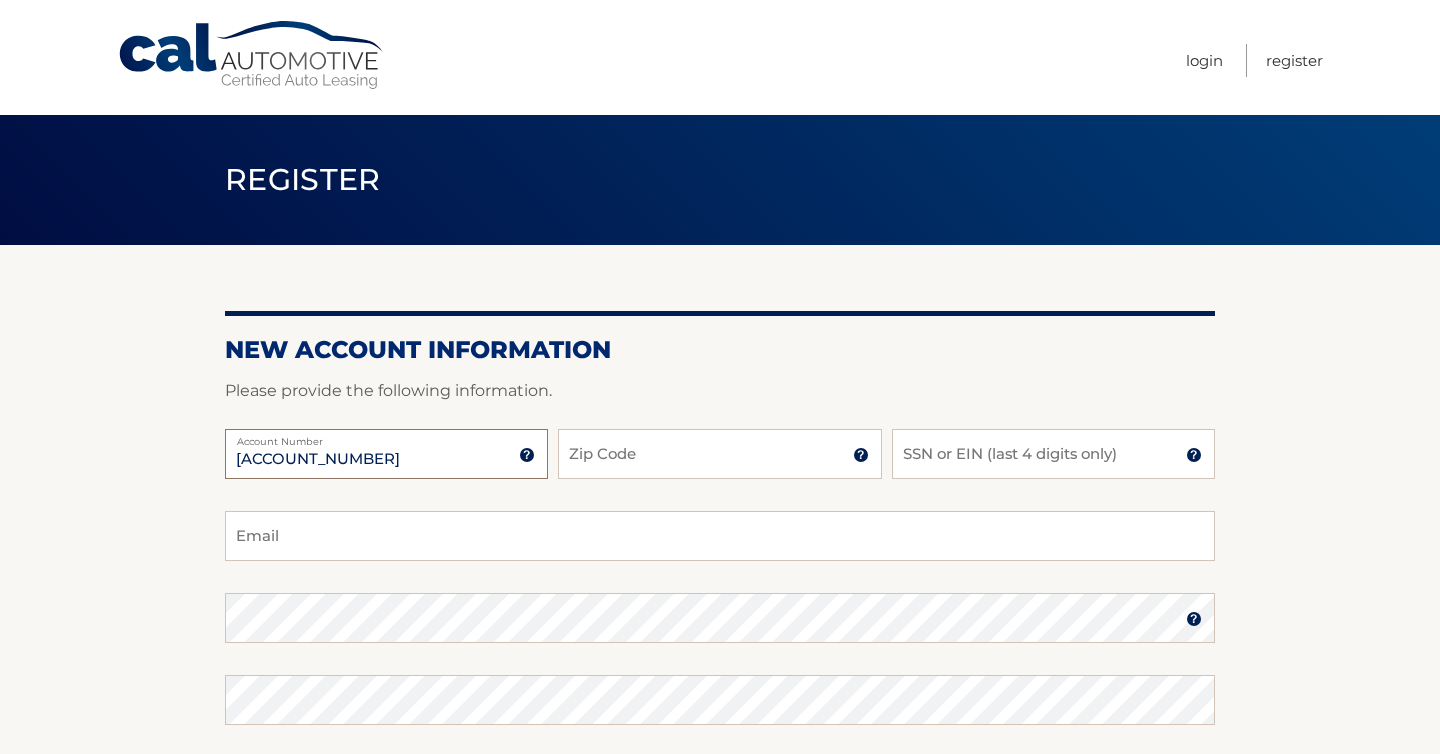 type on "[NUMBER]" 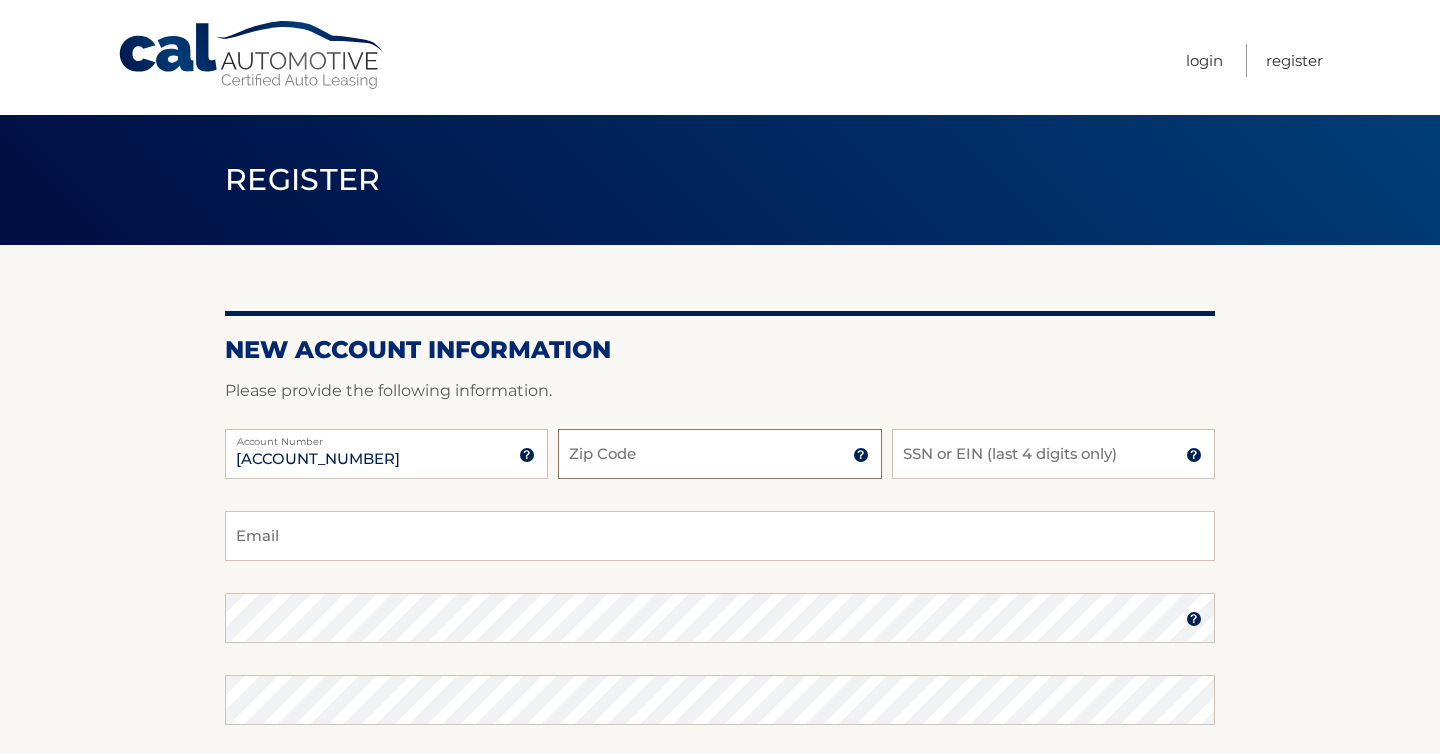 click on "Zip Code" at bounding box center [719, 454] 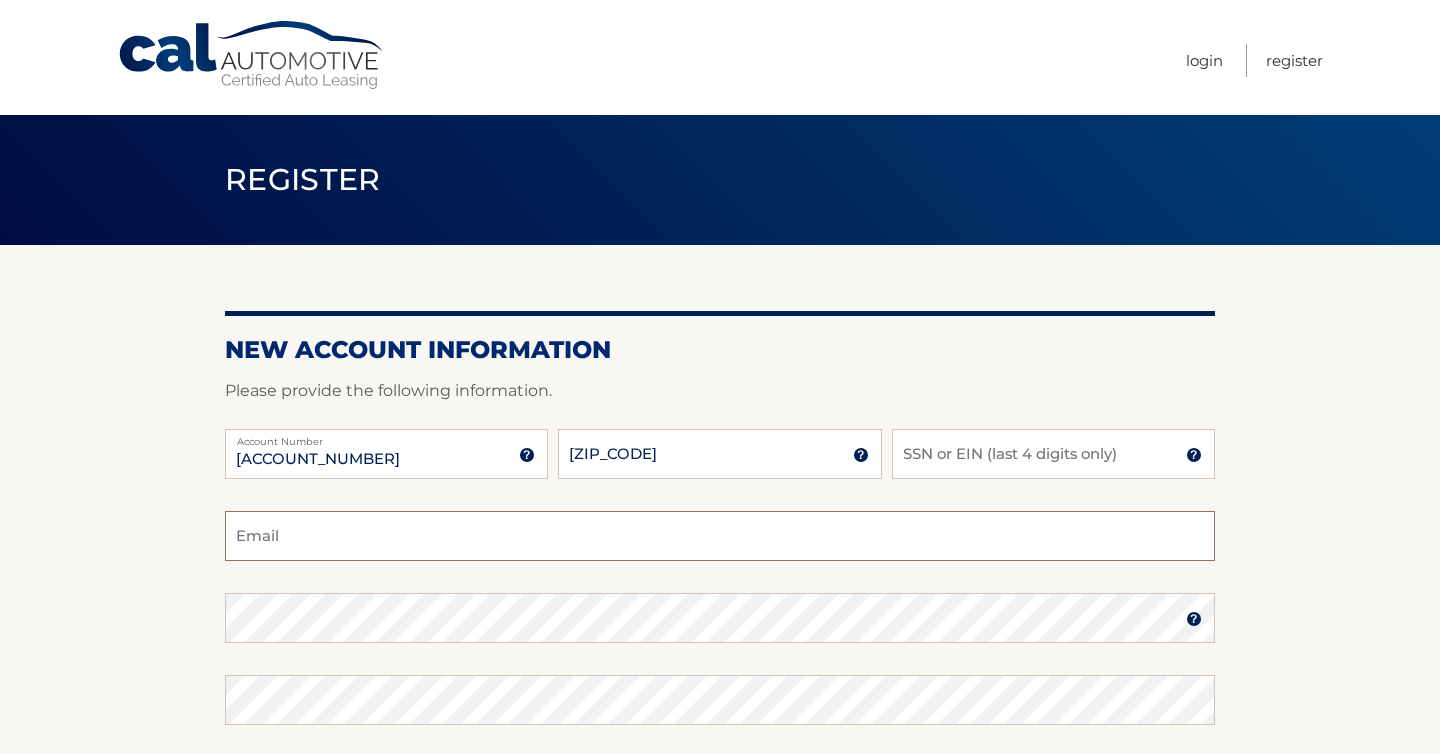 type on "[EMAIL]" 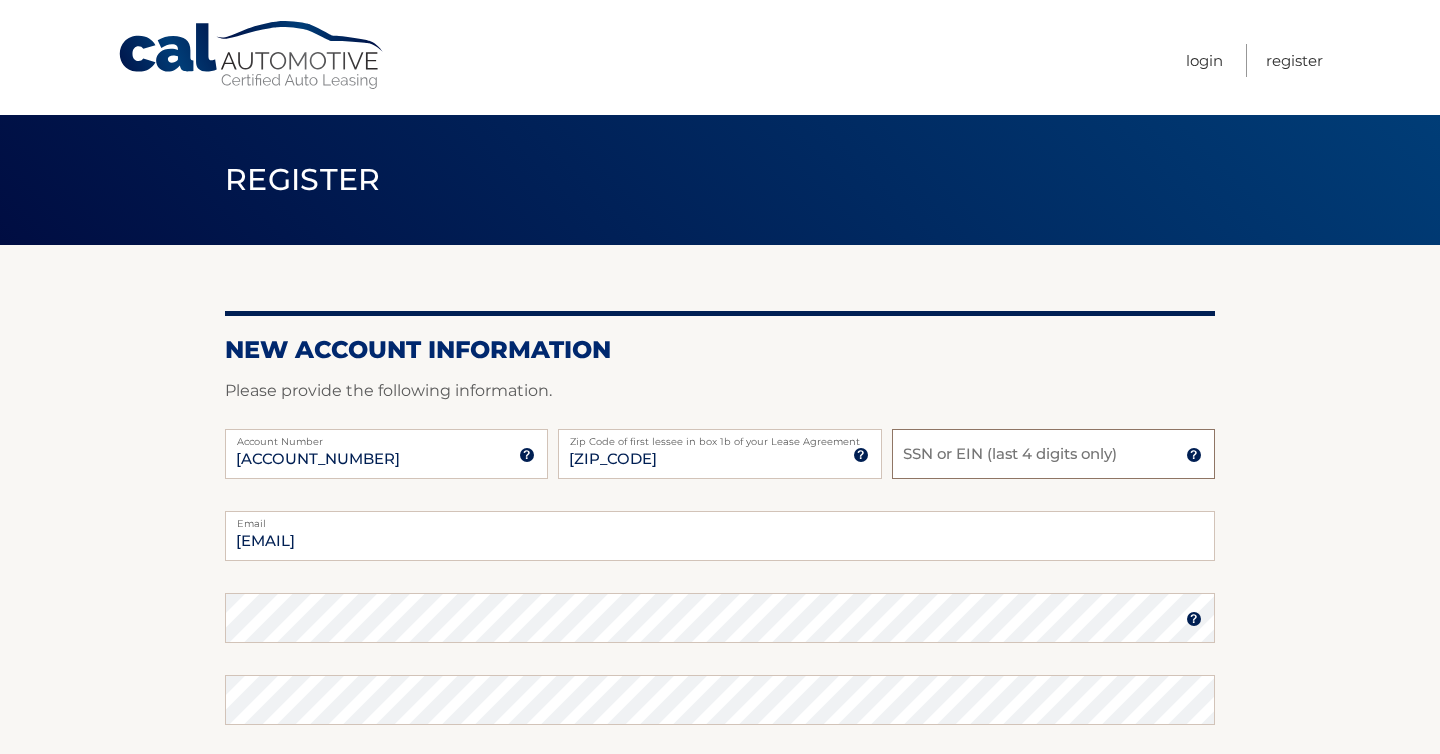 click on "SSN or EIN (last 4 digits only)" at bounding box center [1053, 454] 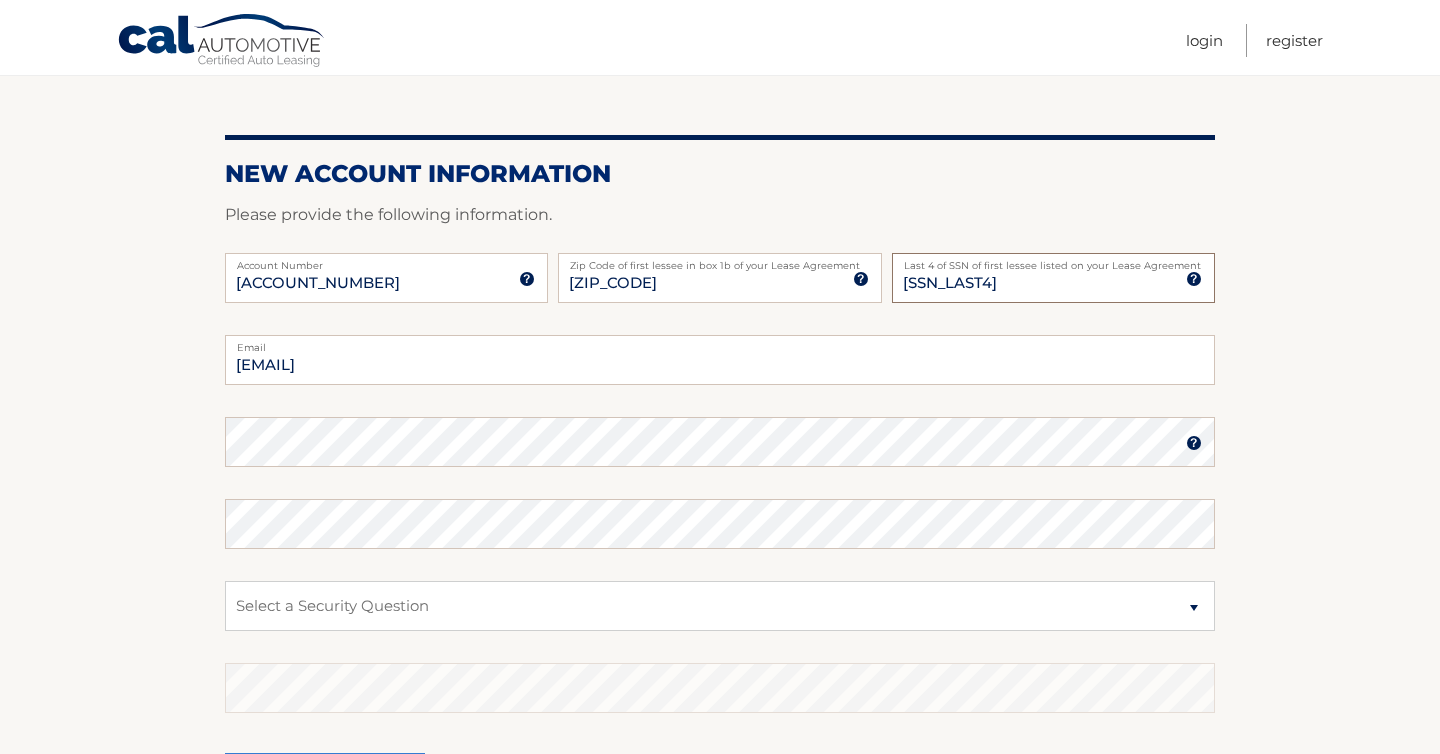 scroll, scrollTop: 227, scrollLeft: 0, axis: vertical 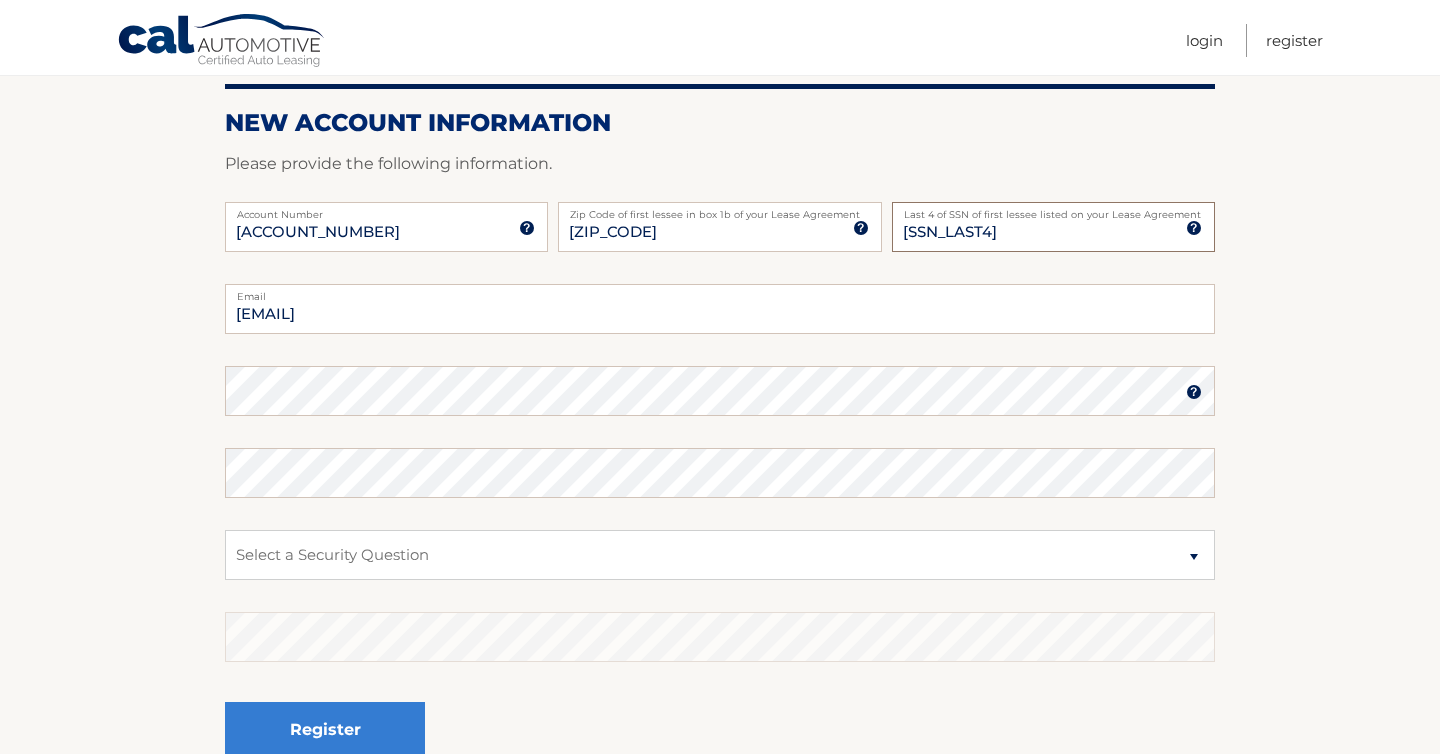 type on "8846" 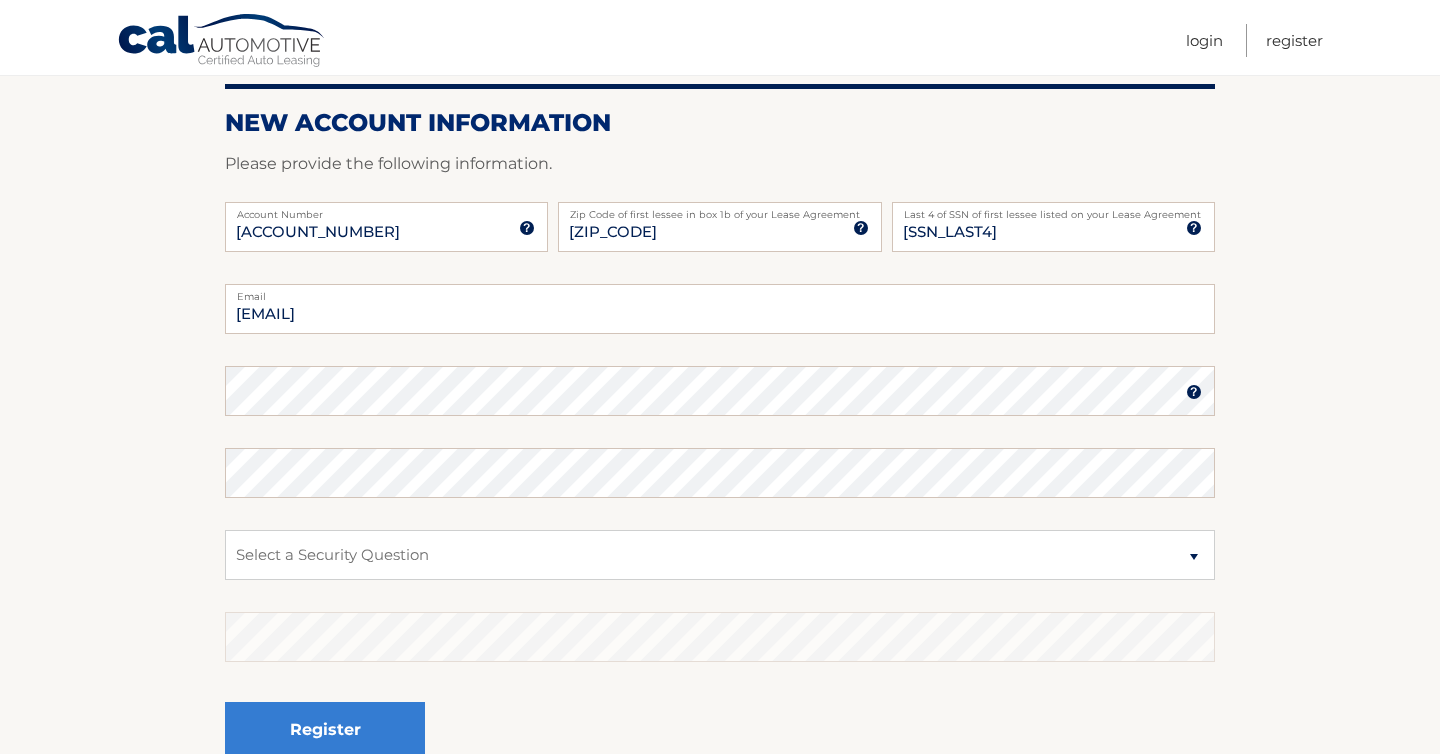 click on "galessi@verizon.net
Email
Password
Password should be a minimum of 6 characters and is case sensitive
Confirm Password
Select a Security Question
What was the name of your elementary school?
What is your mother’s maiden name?" at bounding box center [720, 541] 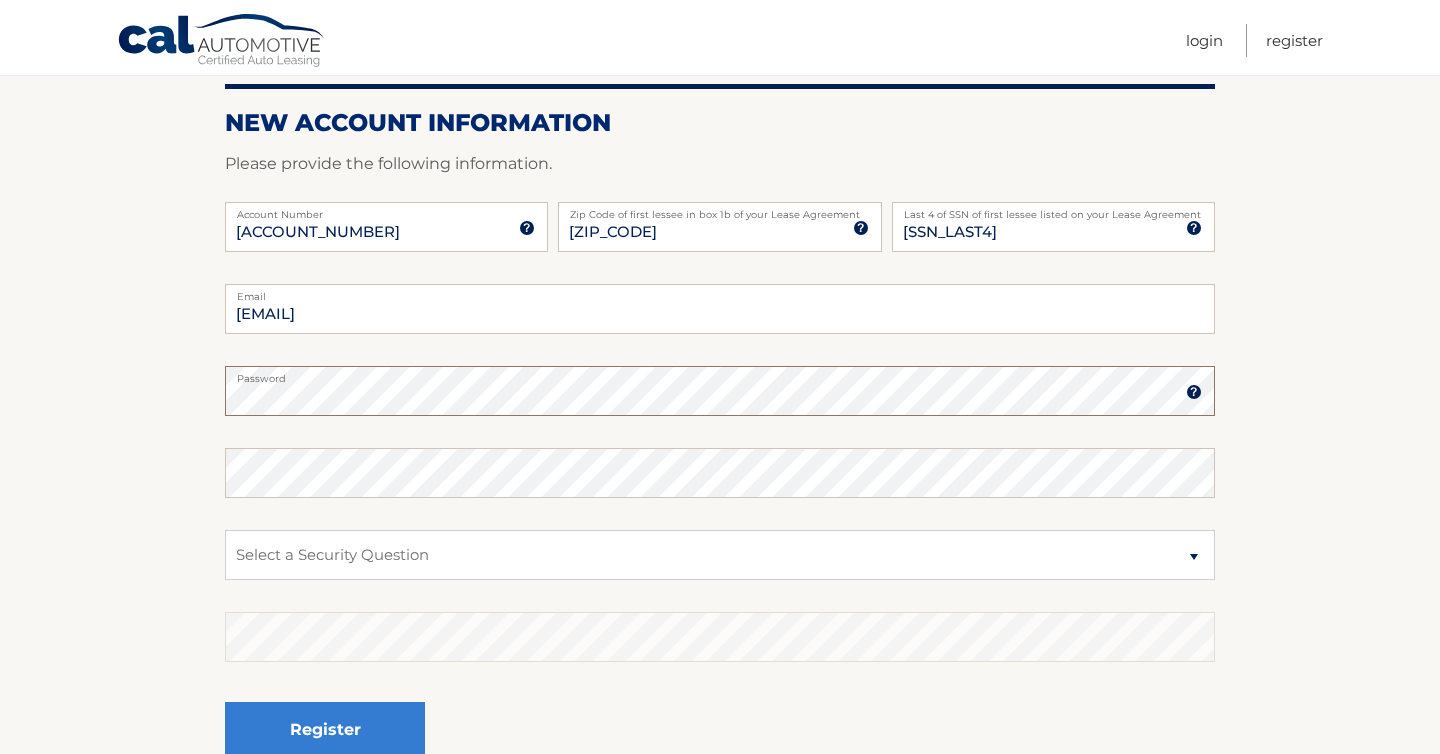 click on "New Account Information
Please provide the following information.
44455962494
Account Number
11 digit account number provided on your coupon book or Welcome Letter
11782
Zip Code of first lessee in box 1b of your Lease Agreement
Zip Code of first lessee in box 1b of your Lease Agreement
8846
Last 4 of SSN of first lessee listed on your Lease Agreement
Last 4 of SSN of first lessee listed on your Lease Agreement
galessi@verizon.net
Email" at bounding box center [720, 408] 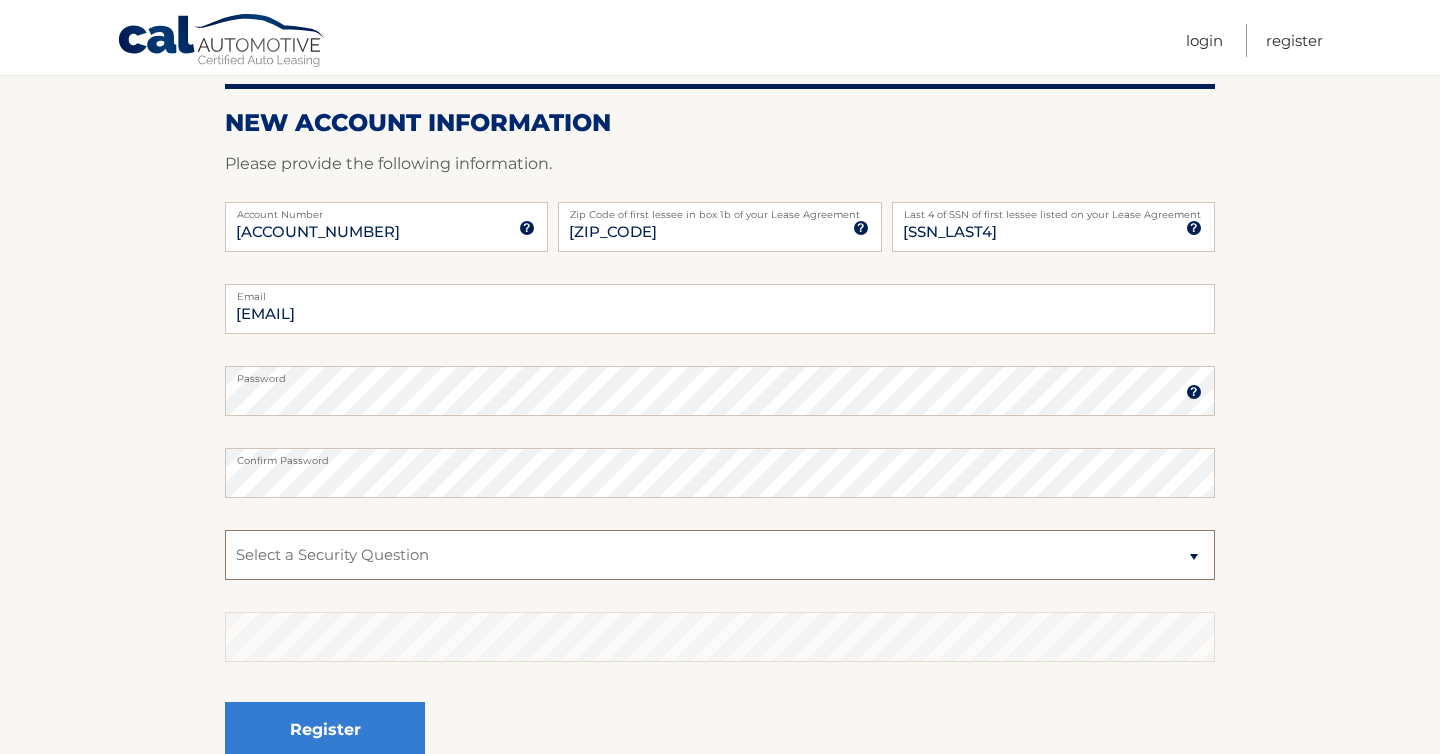 click on "Select a Security Question
What was the name of your elementary school?
What is your mother’s maiden name?
What street did you live on in the third grade?
In what city or town was your first job?
What was your childhood phone number including area code? (e.g., 000-000-0000)" at bounding box center [720, 555] 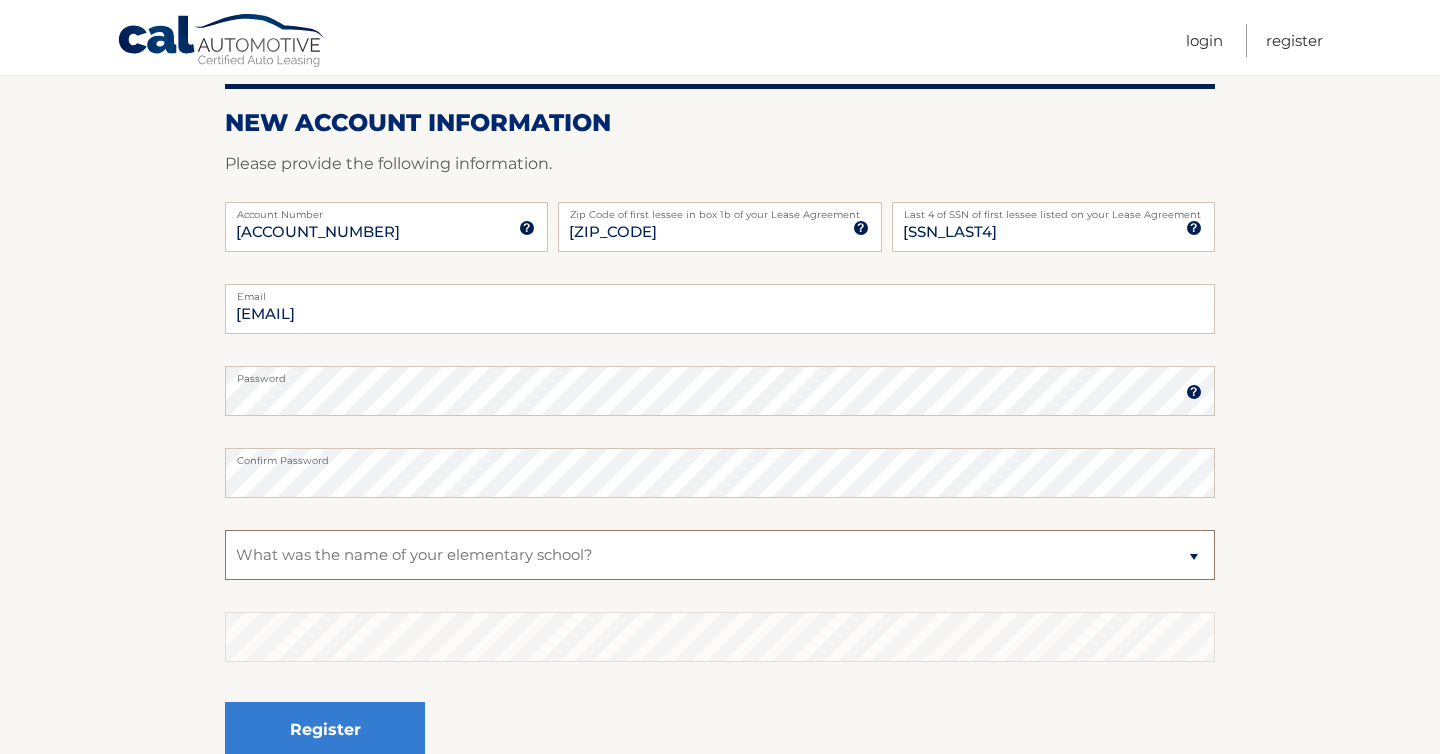 click on "Select a Security Question
What was the name of your elementary school?
What is your mother’s maiden name?
What street did you live on in the third grade?
In what city or town was your first job?
What was your childhood phone number including area code? (e.g., 000-000-0000)" at bounding box center (720, 555) 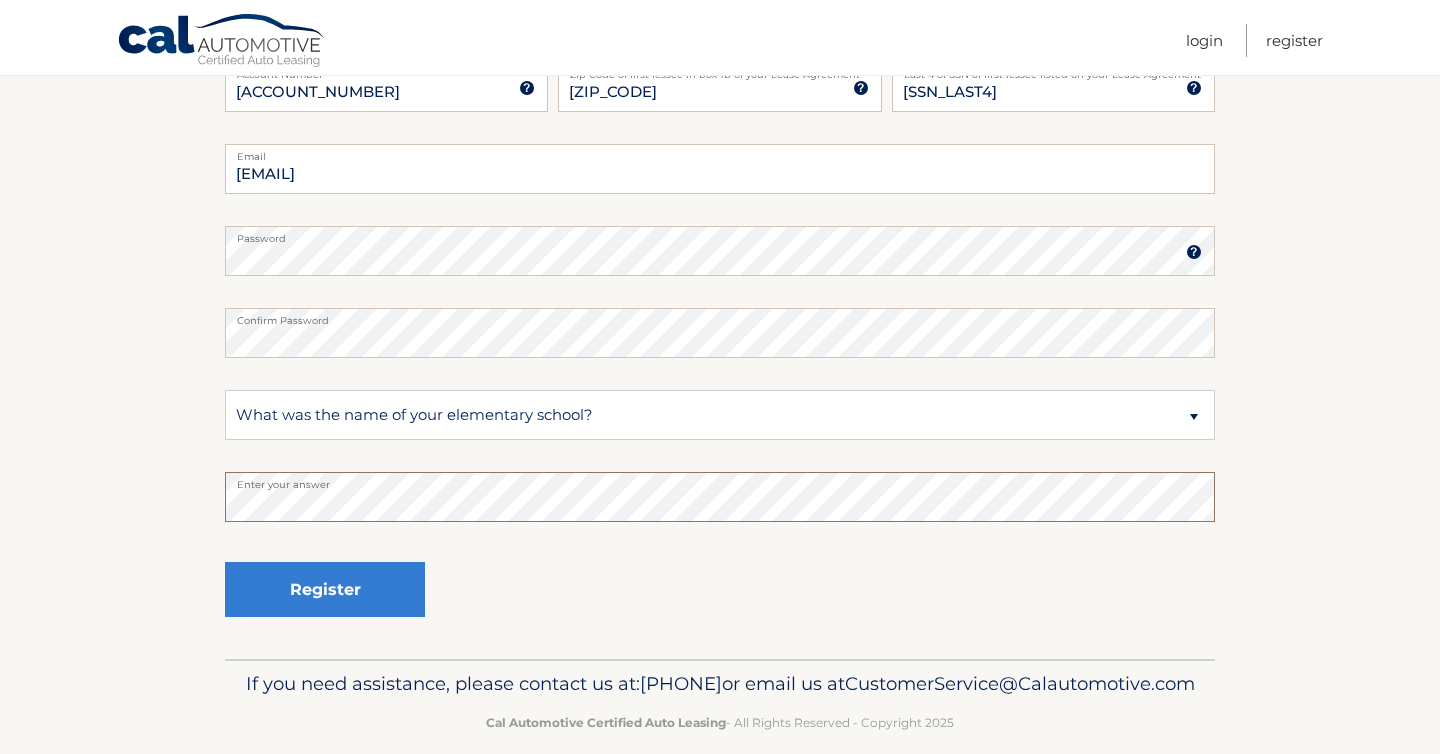 scroll, scrollTop: 371, scrollLeft: 0, axis: vertical 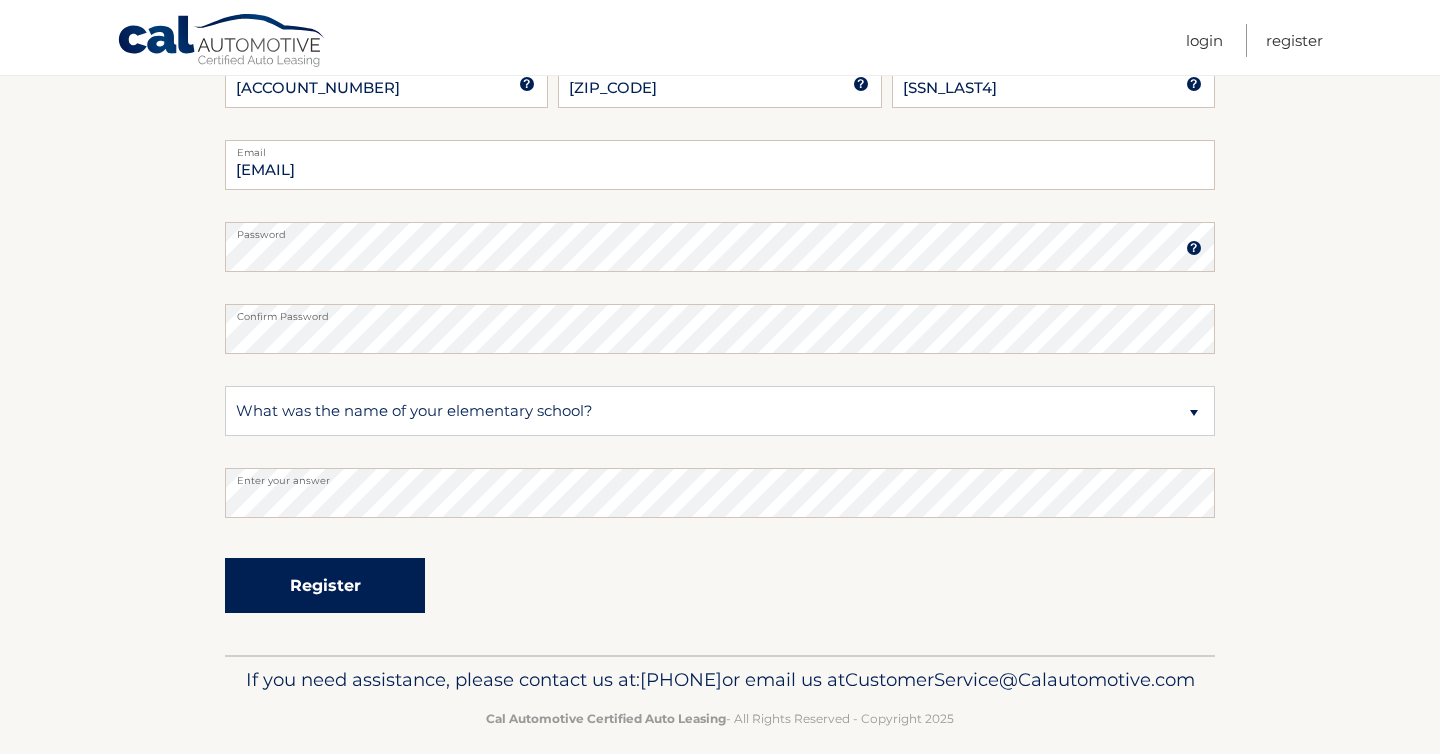 click on "Register" at bounding box center [325, 585] 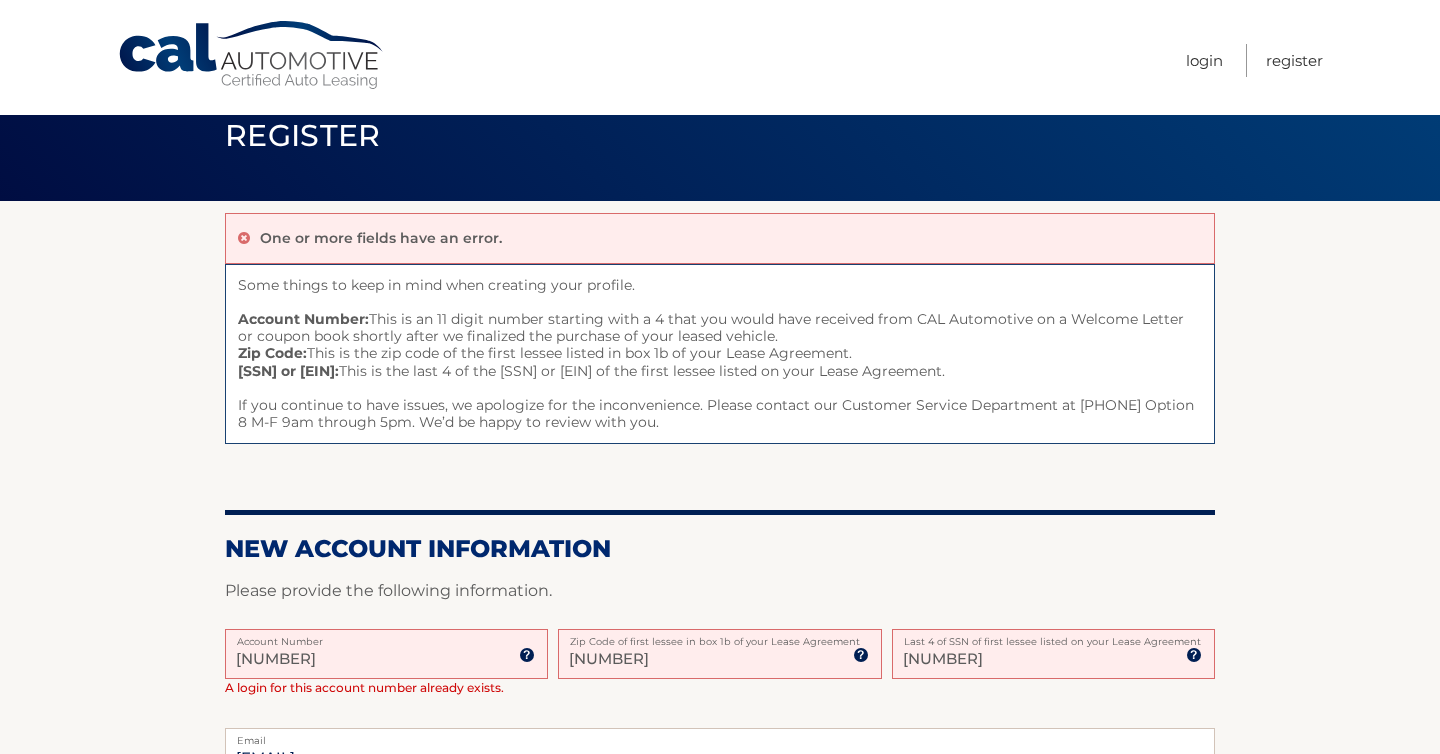 scroll, scrollTop: 0, scrollLeft: 0, axis: both 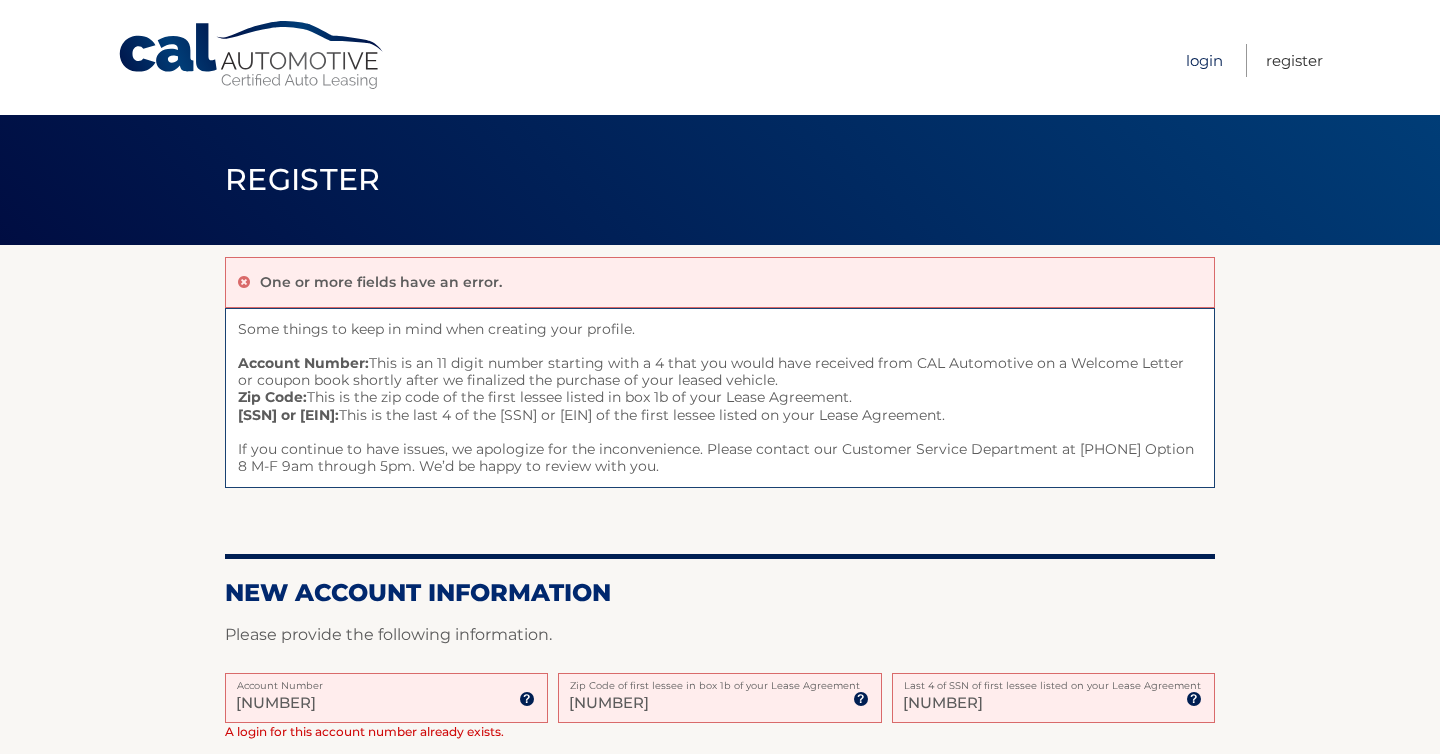 click on "Login" at bounding box center (1204, 60) 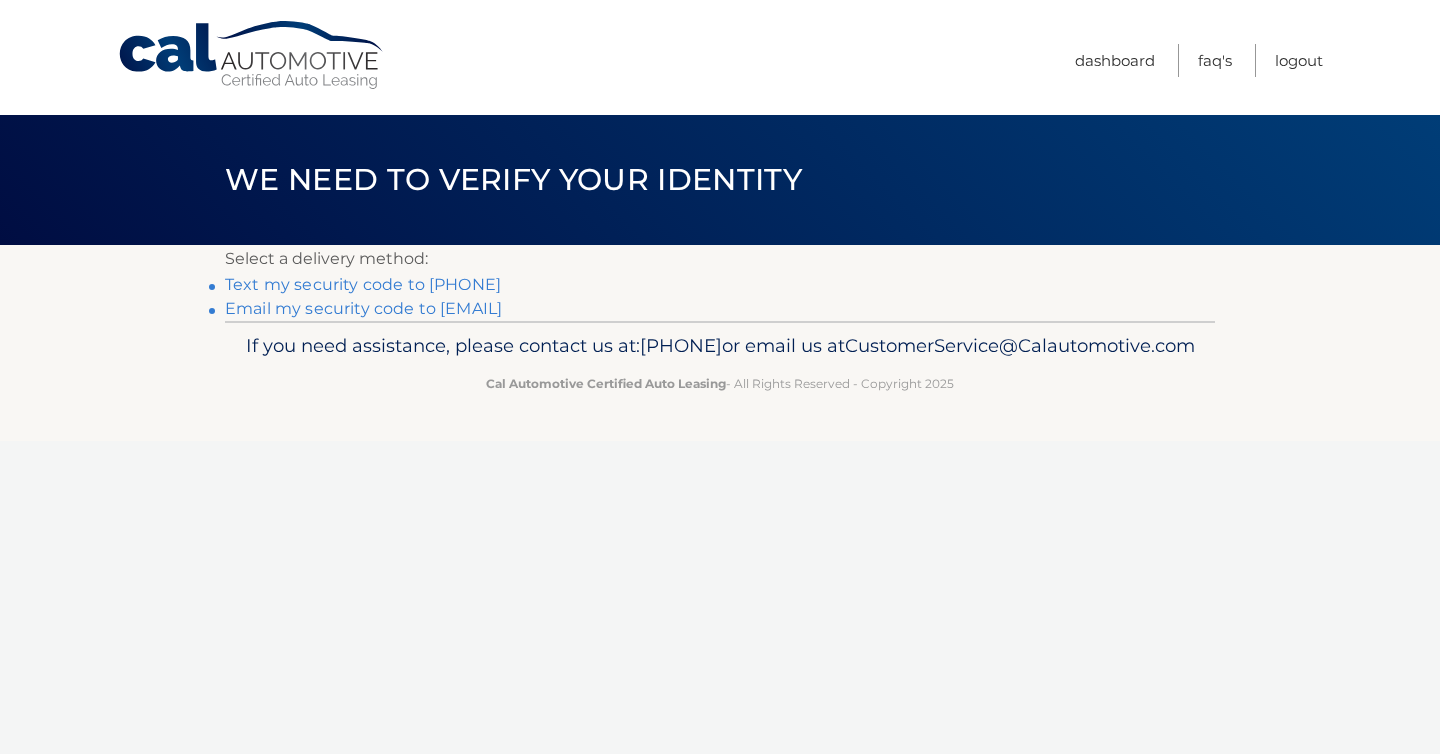 scroll, scrollTop: 0, scrollLeft: 0, axis: both 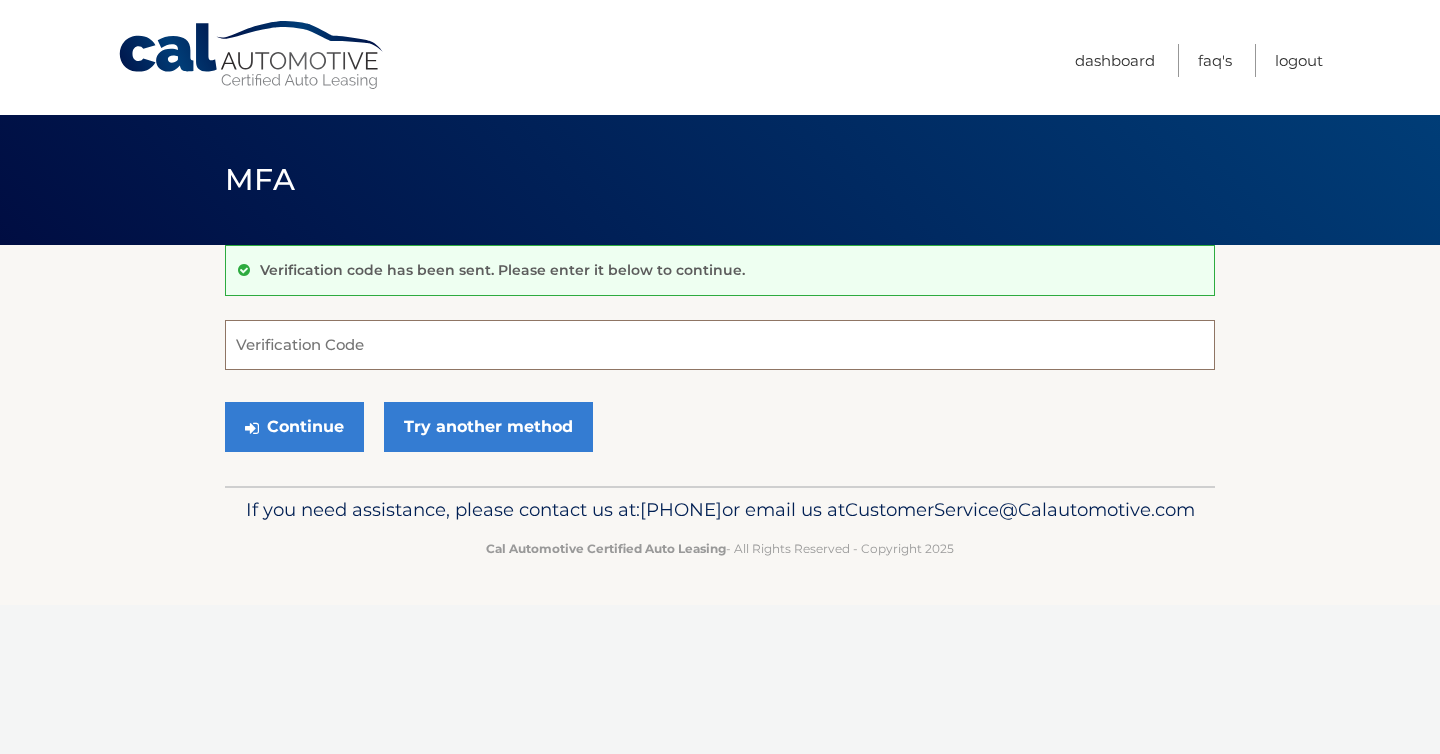 click on "Verification Code" at bounding box center (720, 345) 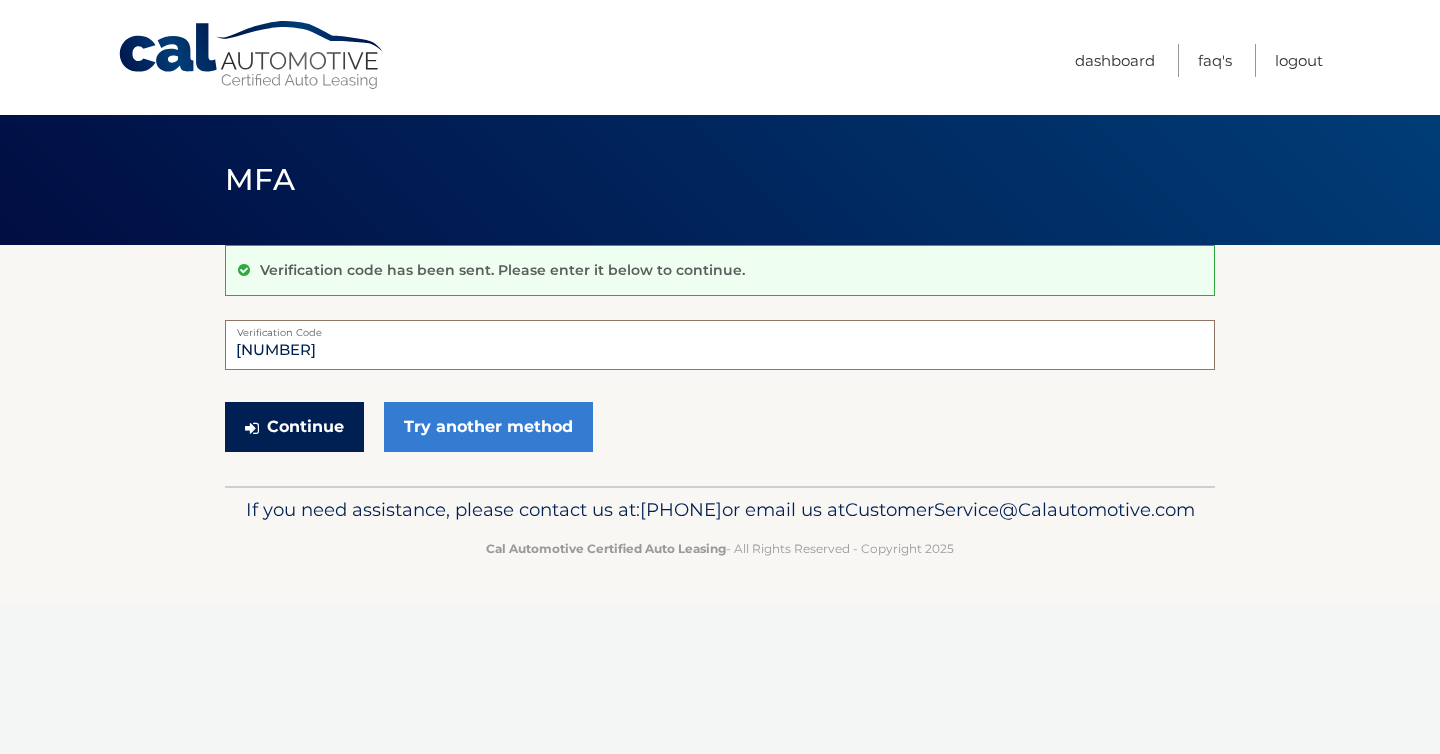 type on "004938" 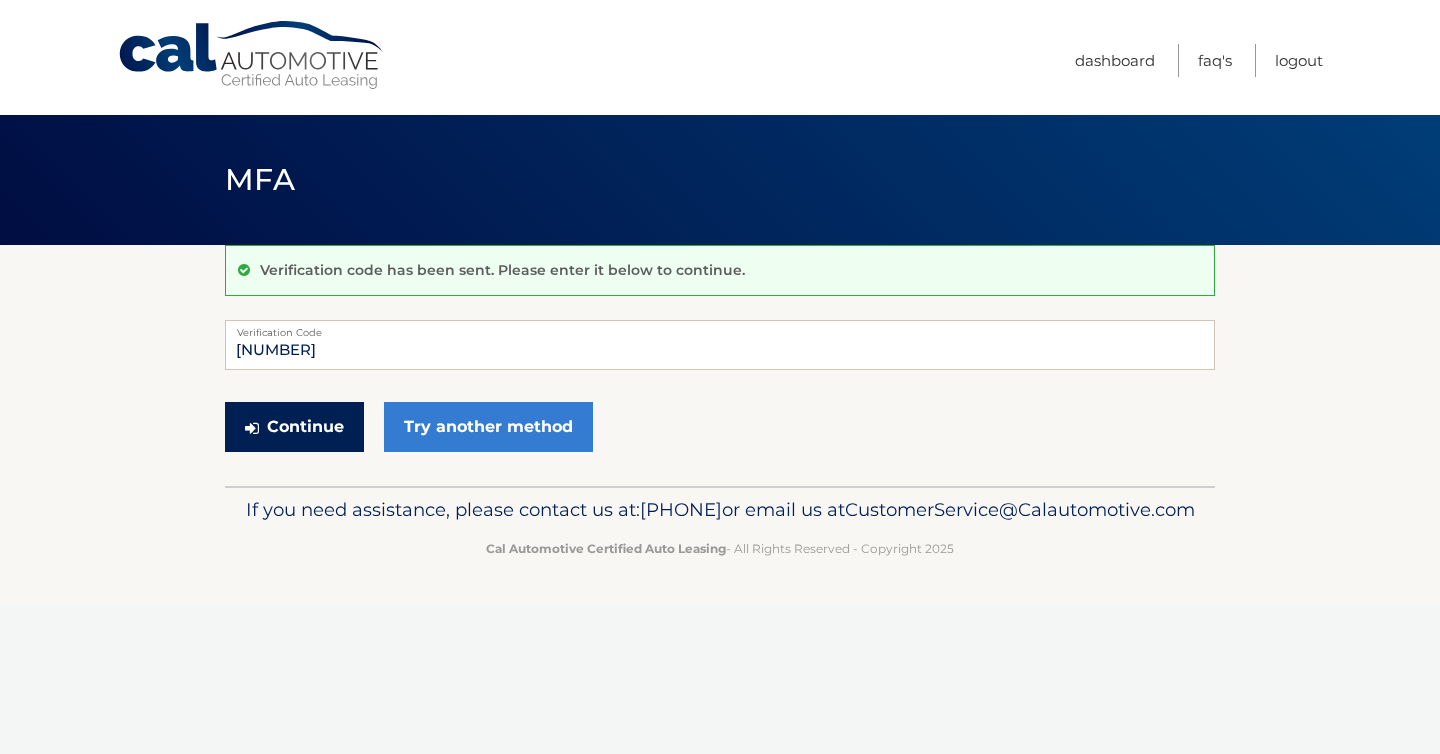 click on "Continue" at bounding box center (294, 427) 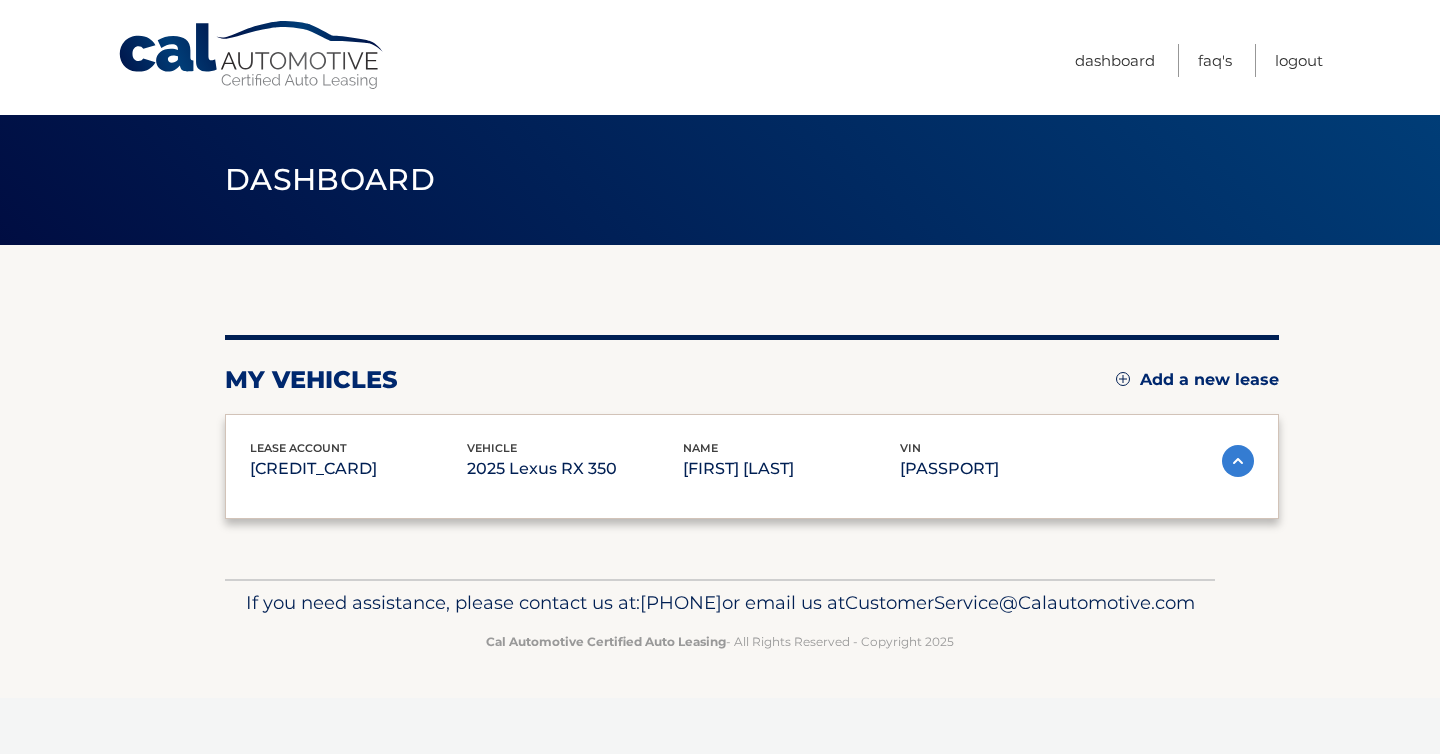 scroll, scrollTop: 0, scrollLeft: 0, axis: both 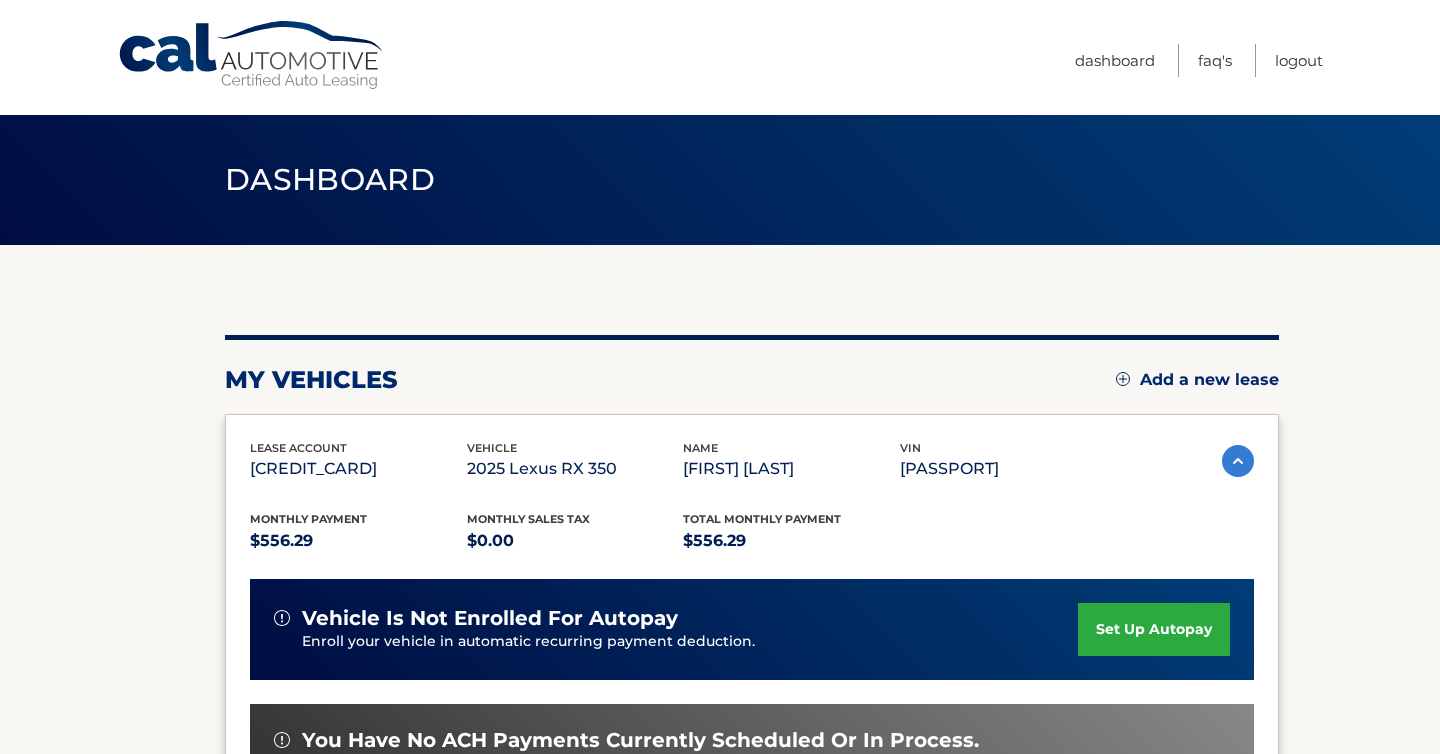 click on "set up autopay" at bounding box center (1154, 629) 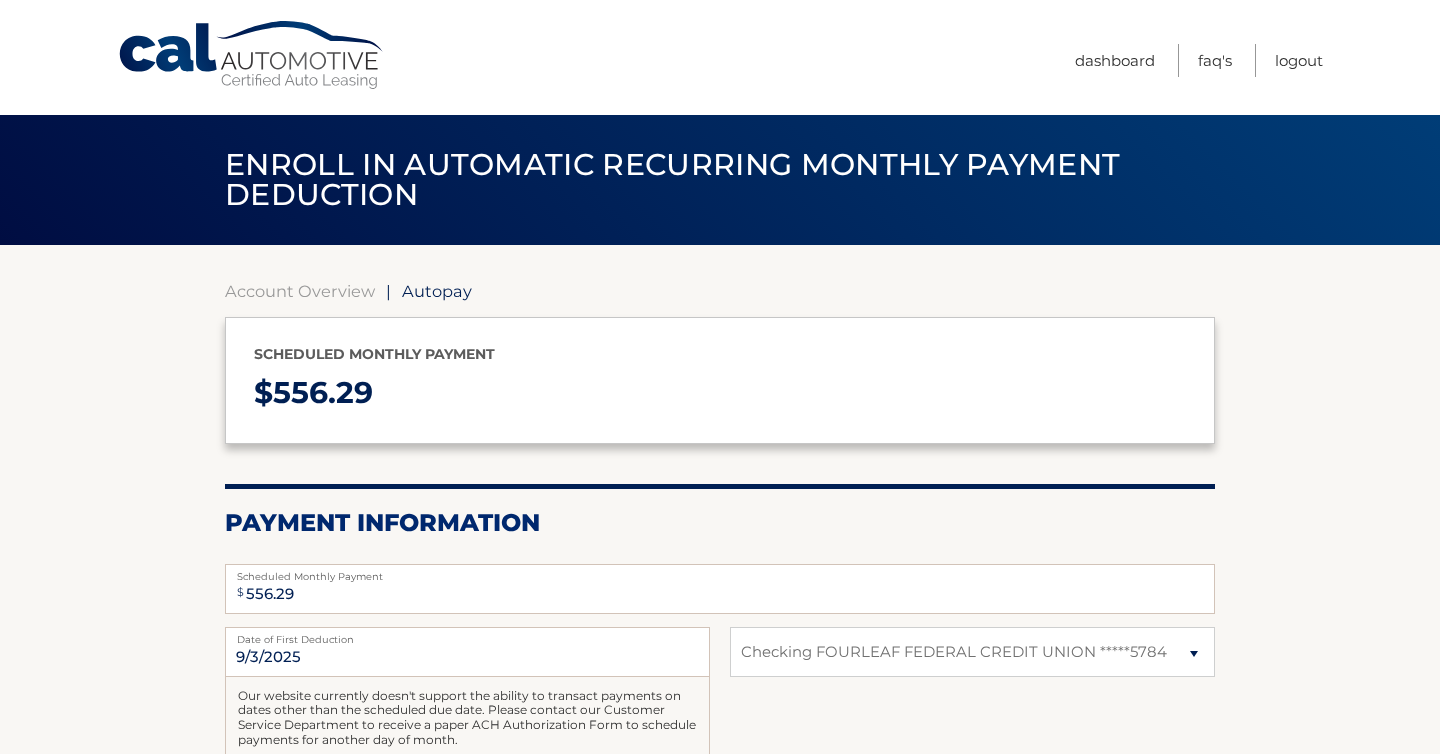 select on "Yjk5ZGRjZWEtMjkzOS00YmVjLWEyMDItNWI3MTU0ODc0OWE0" 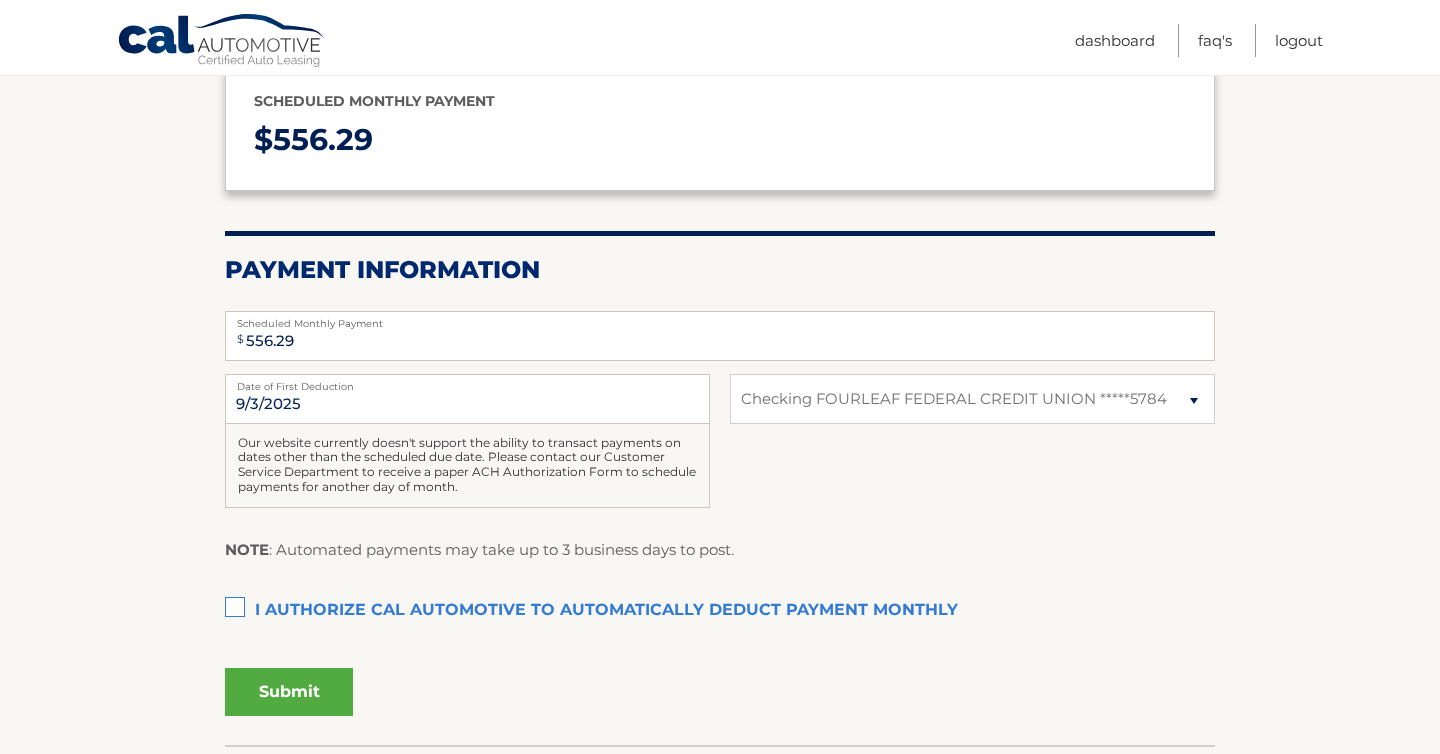 scroll, scrollTop: 256, scrollLeft: 0, axis: vertical 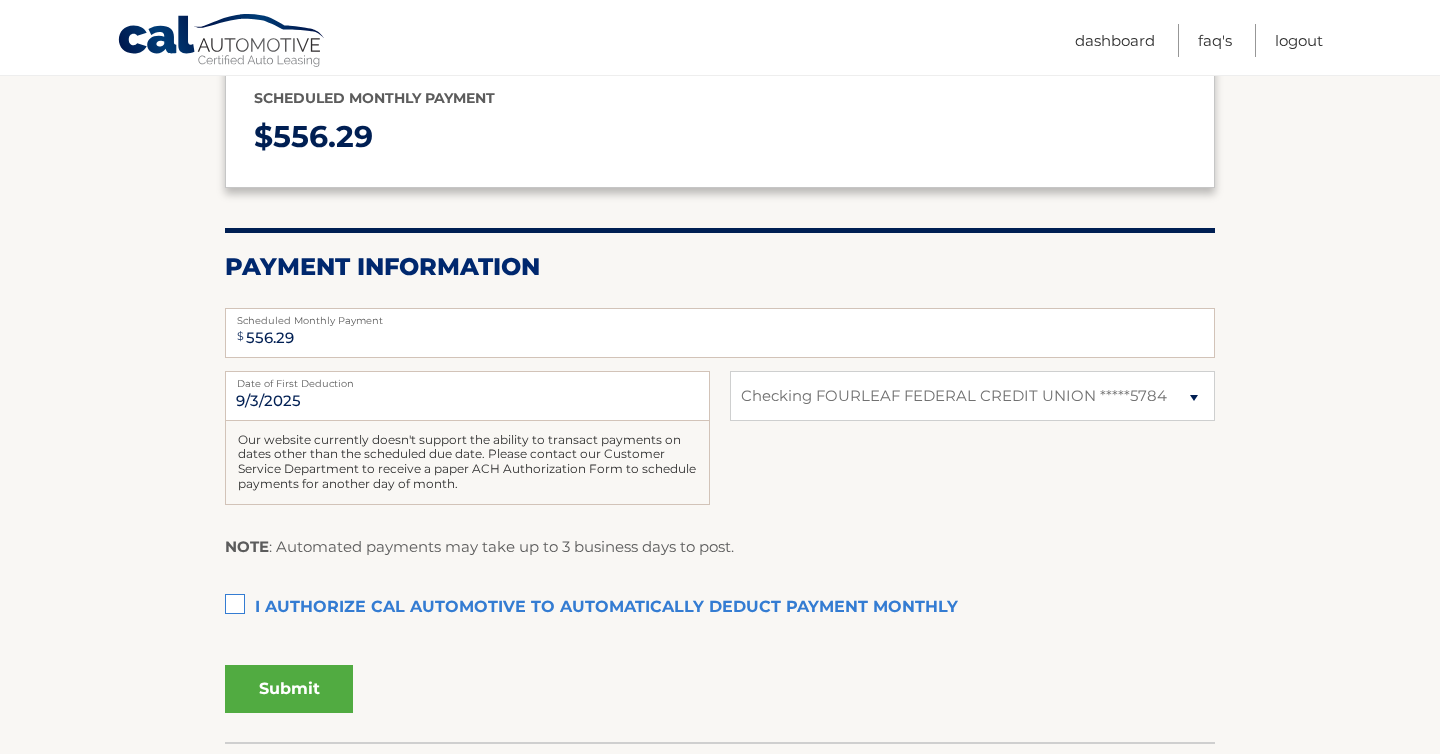 click on "I authorize cal automotive to automatically deduct payment monthly
This checkbox must be checked" at bounding box center [720, 608] 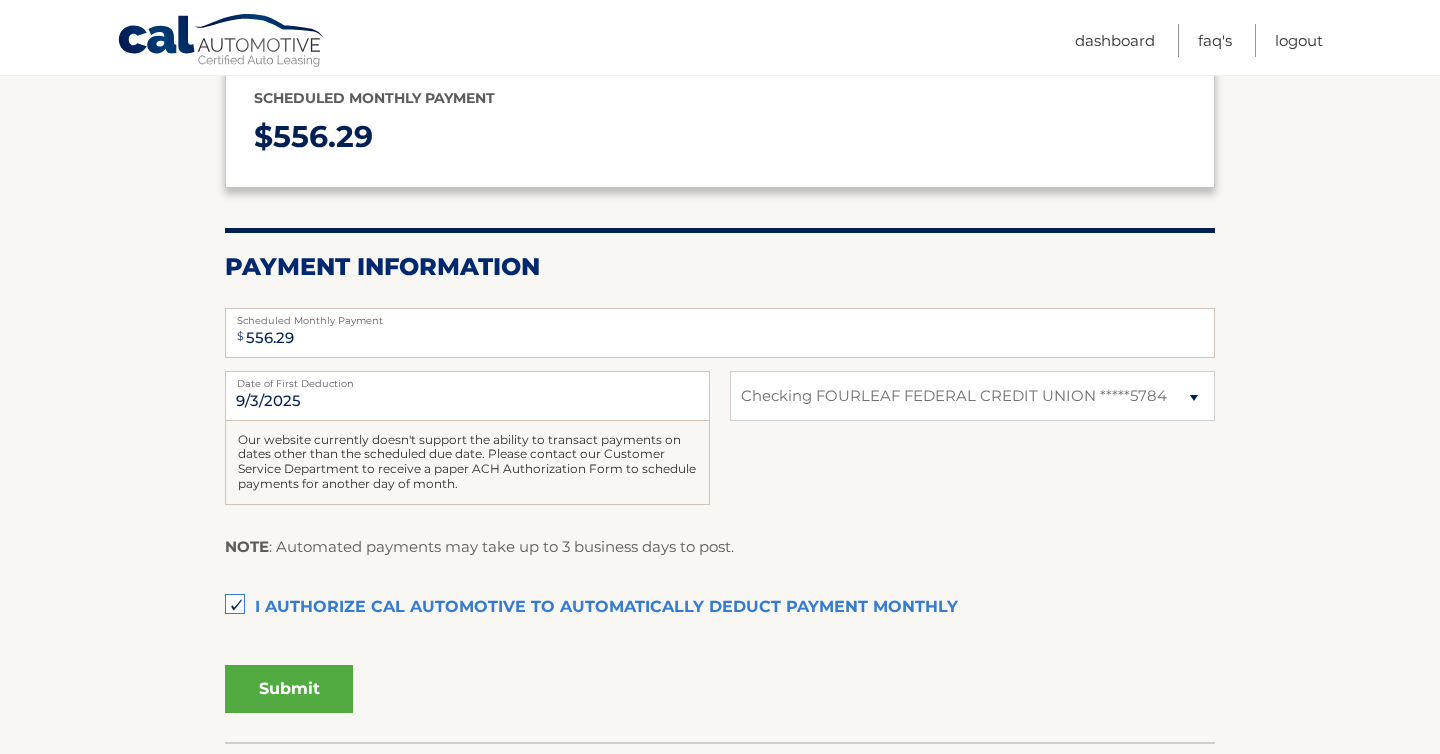 click on "Submit" at bounding box center [289, 689] 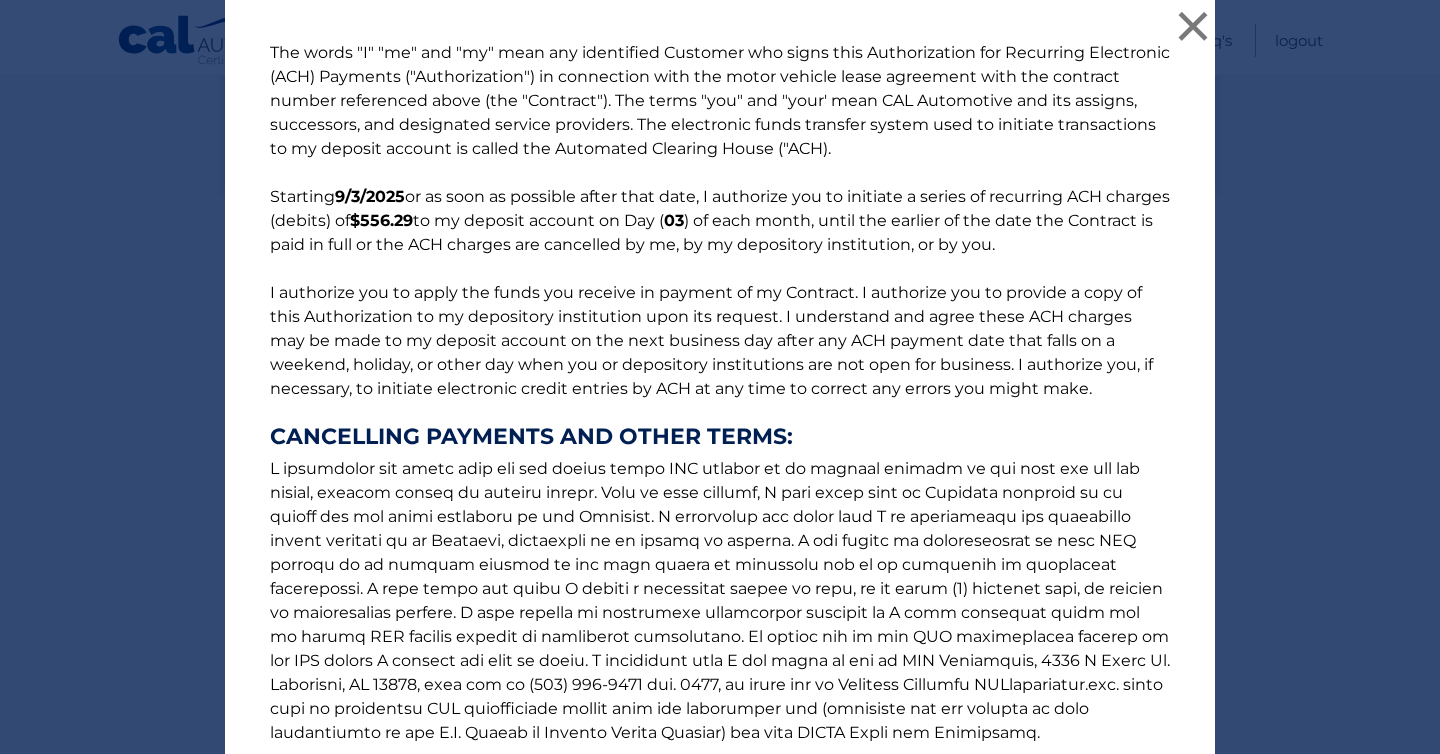 scroll, scrollTop: 214, scrollLeft: 0, axis: vertical 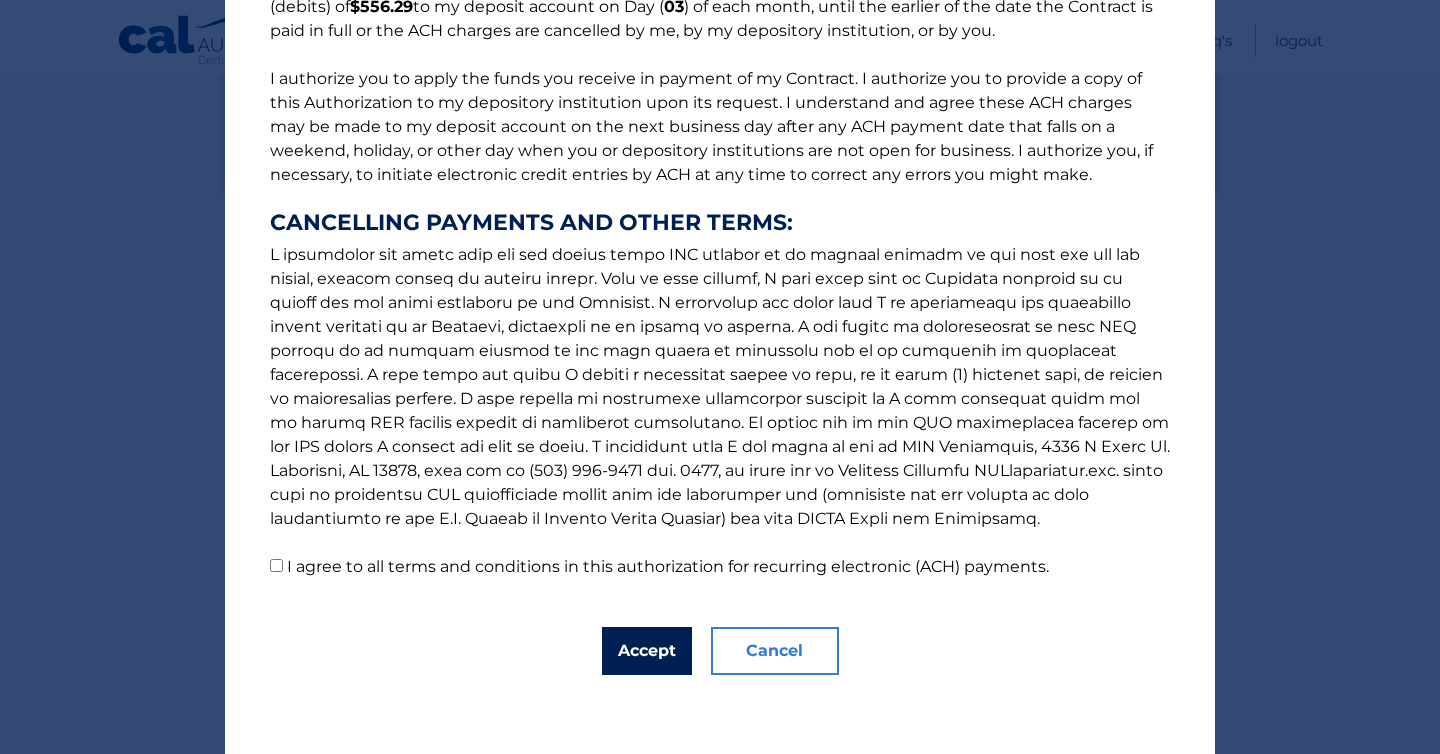 drag, startPoint x: 631, startPoint y: 633, endPoint x: 262, endPoint y: 532, distance: 382.57288 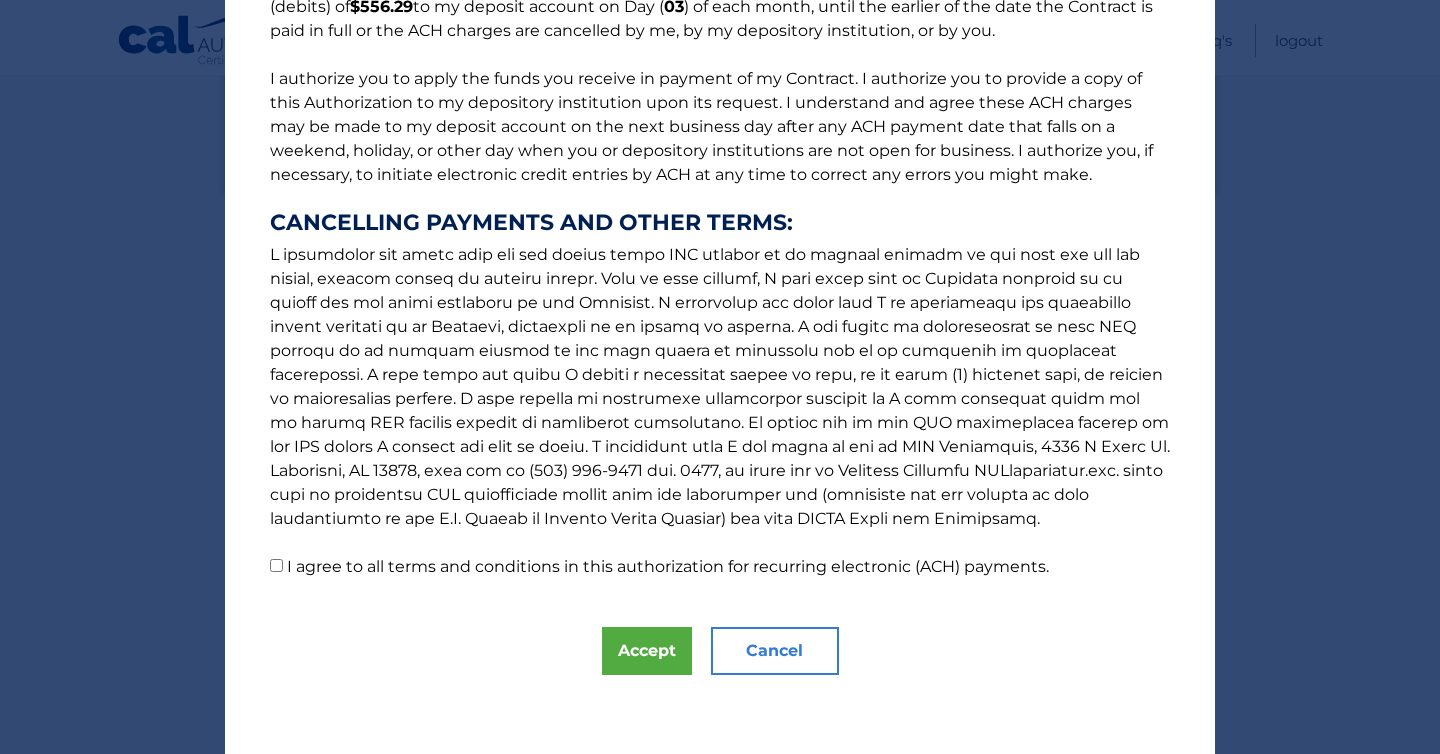 click on "I agree to all terms and conditions in this authorization for recurring electronic (ACH) payments." at bounding box center [276, 565] 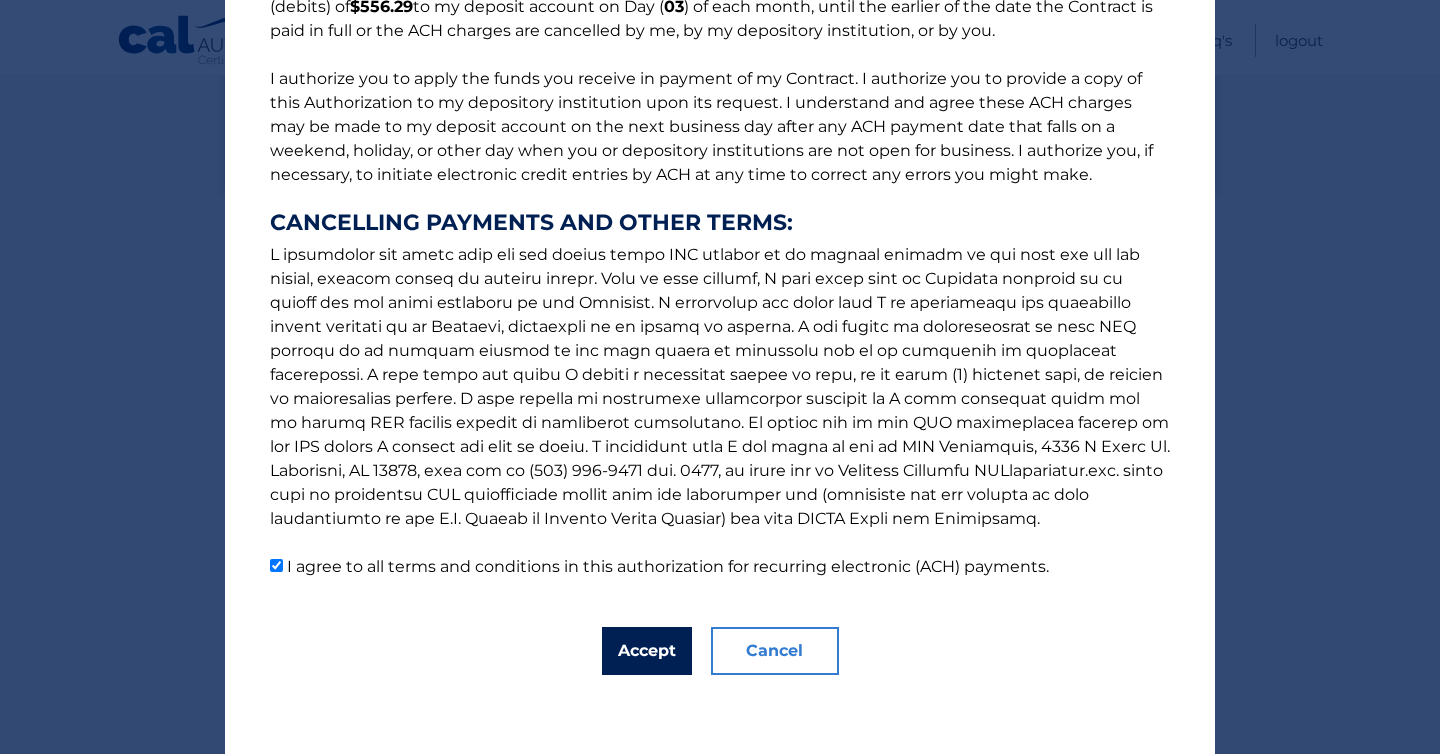 click on "Accept" at bounding box center (647, 651) 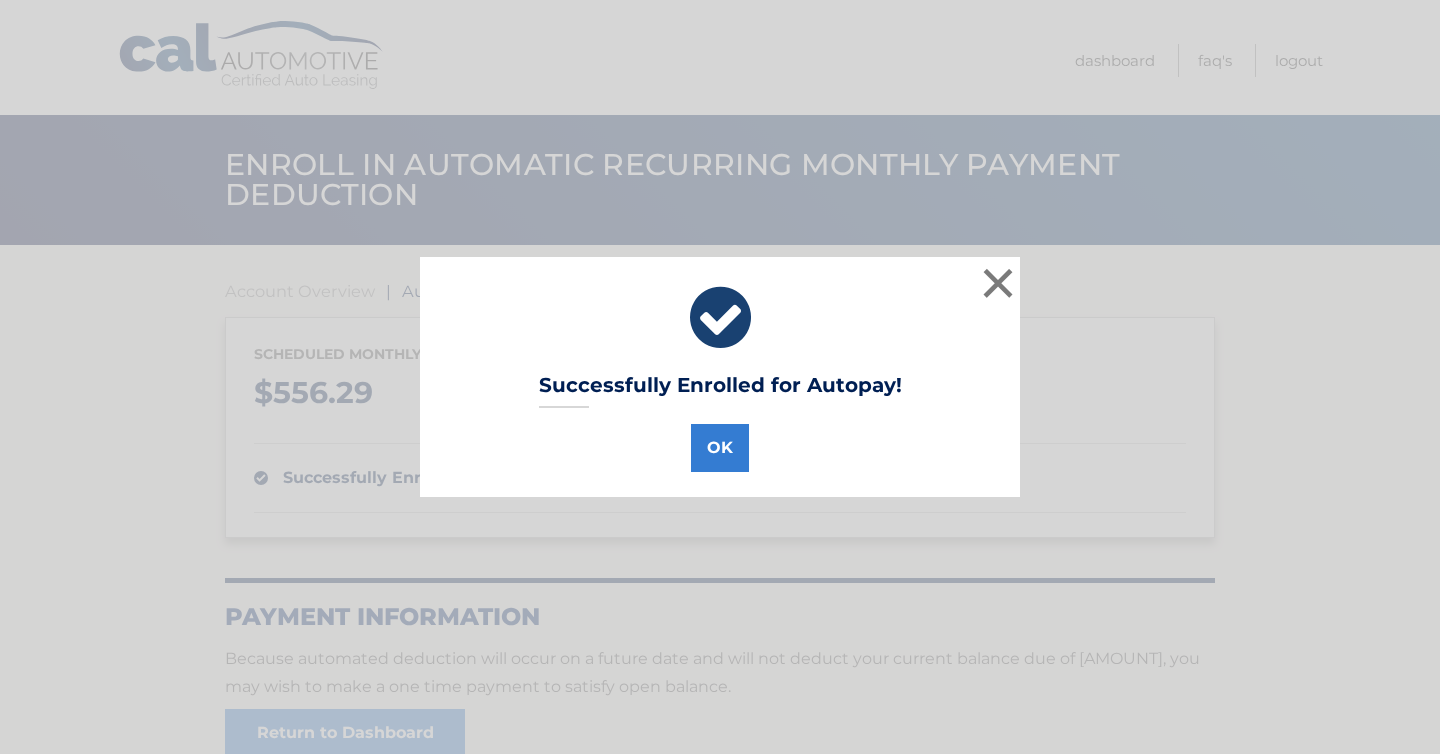 scroll, scrollTop: 0, scrollLeft: 0, axis: both 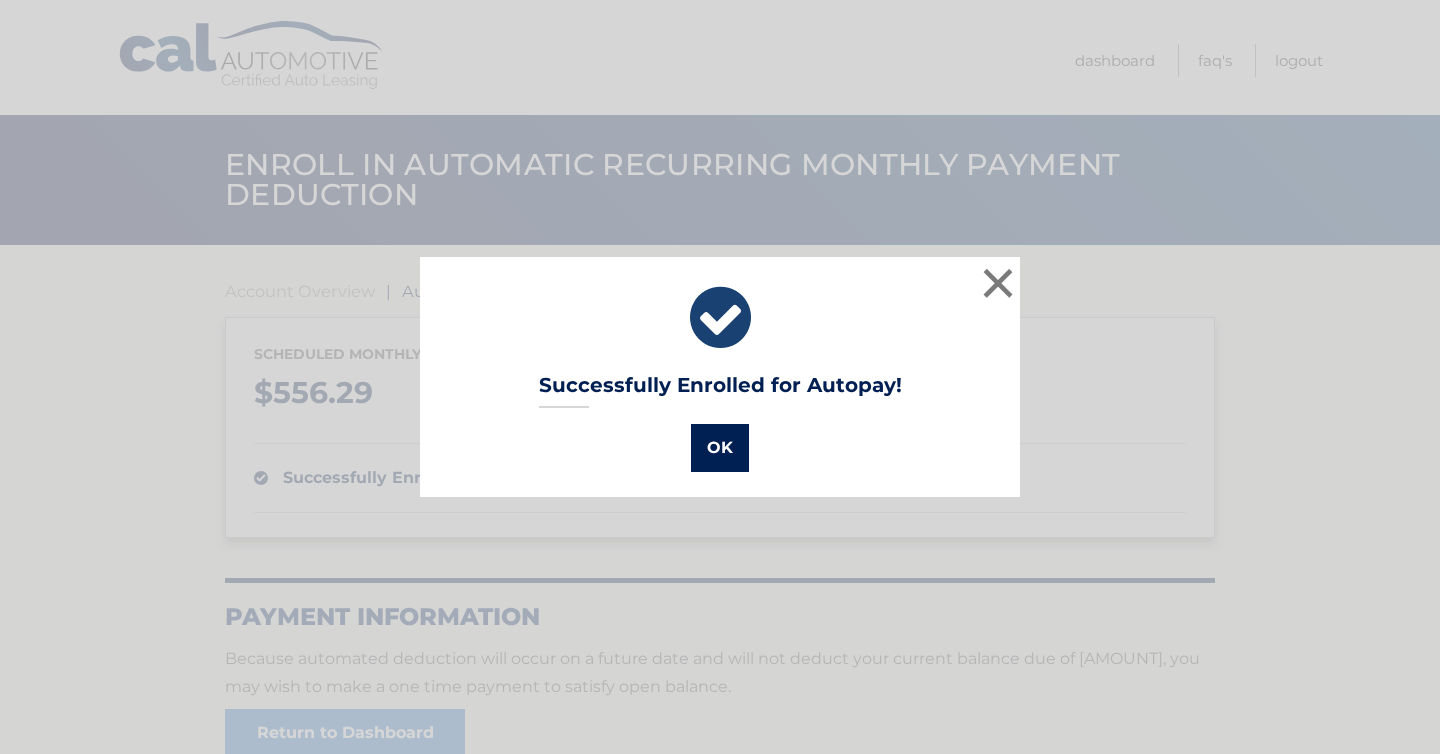 click on "OK" at bounding box center (720, 448) 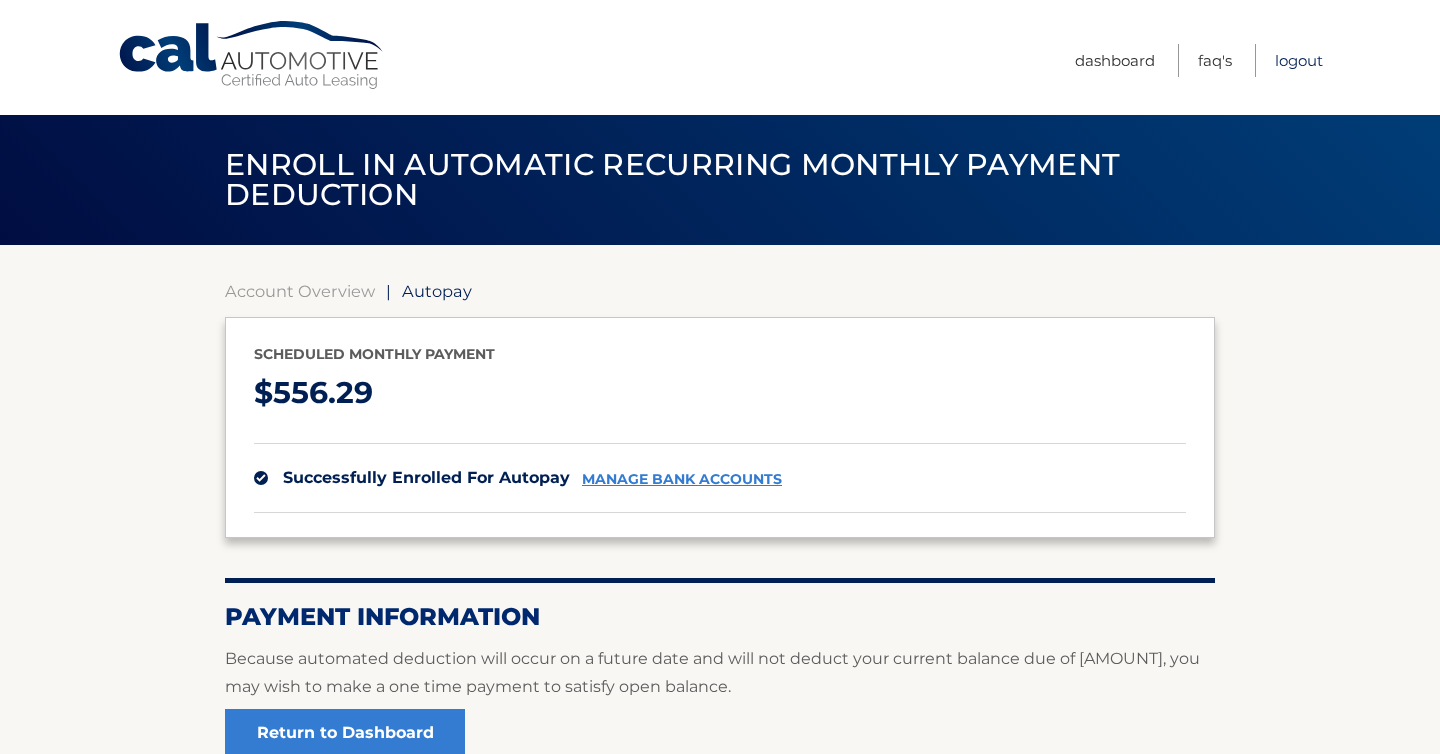 click on "Logout" at bounding box center (1299, 60) 